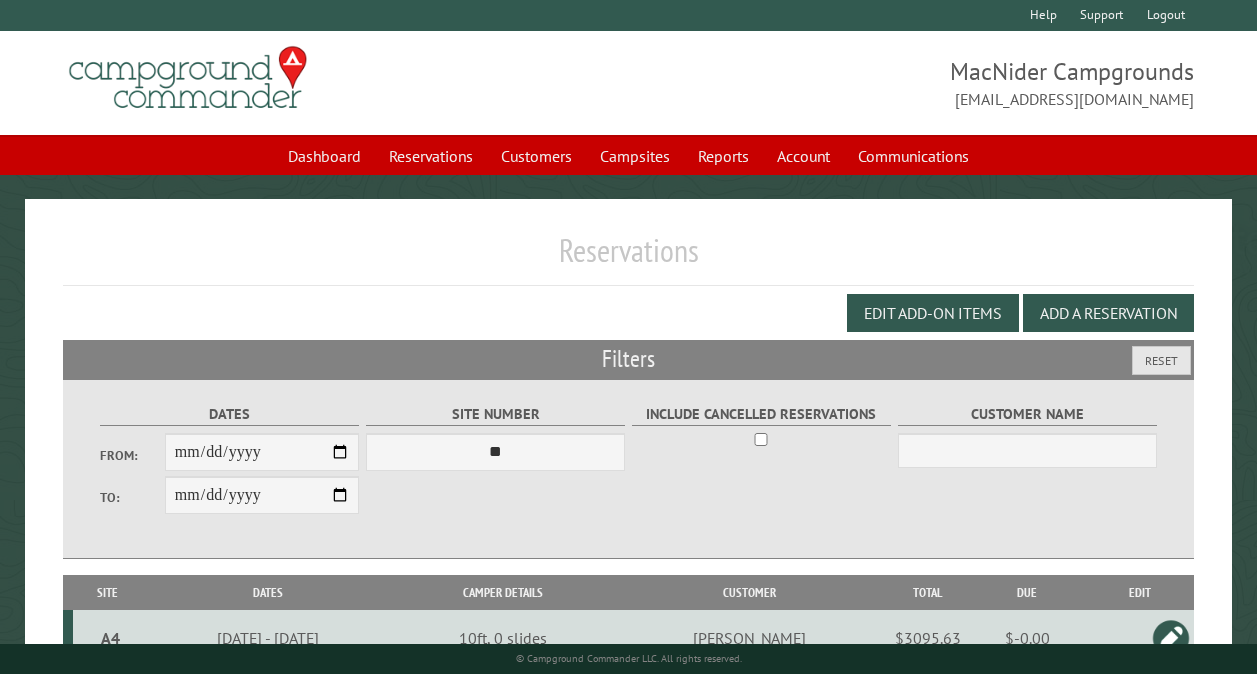 scroll, scrollTop: 112, scrollLeft: 0, axis: vertical 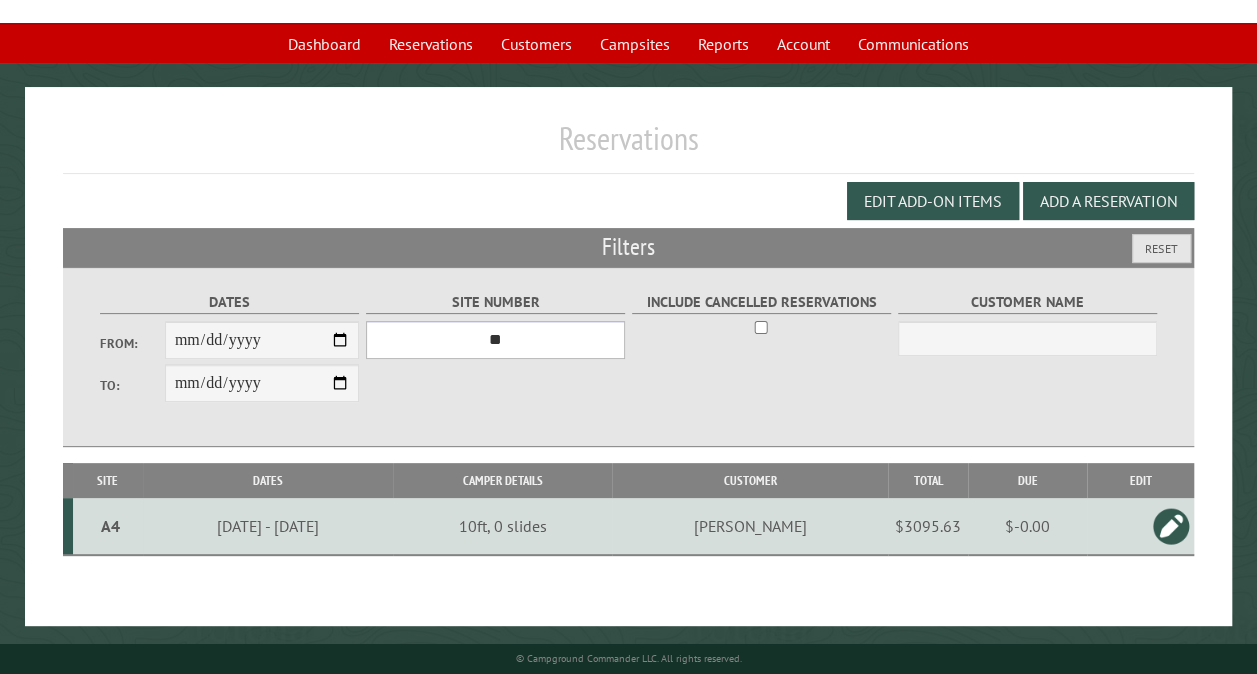 click on "*** ** ** ** ** ** ** ** ** ** *** *** *** *** ** ** ** ** ** ** ** ** ** *** *** ** ** ** ** ** ** ********* ** ** ** ** ** ** ** ** ** *** *** *** *** *** *** ** ** ** ** ** ** ** ** ** *** *** *** *** *** *** ** ** ** ** ** ** ** ** ** ** ** ** ** ** ** ** ** ** ** ** ** ** ** ** *** *** *** *** *** ***" at bounding box center [495, 340] 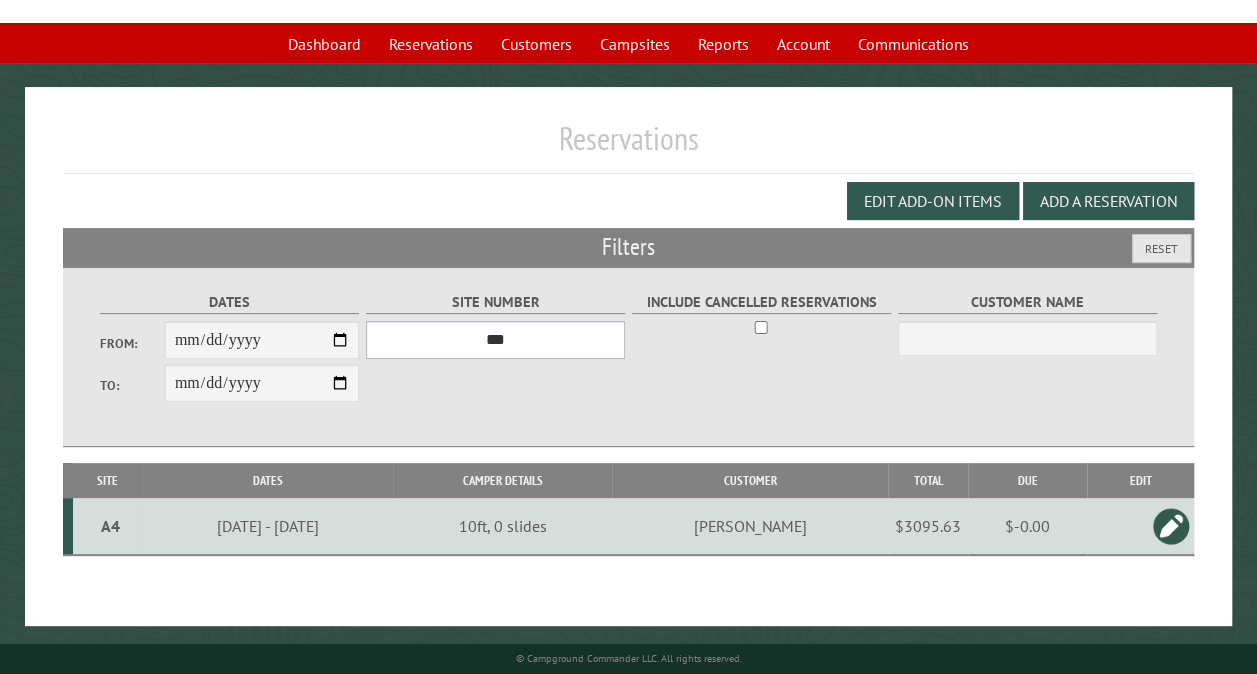 click on "*** ** ** ** ** ** ** ** ** ** *** *** *** *** ** ** ** ** ** ** ** ** ** *** *** ** ** ** ** ** ** ********* ** ** ** ** ** ** ** ** ** *** *** *** *** *** *** ** ** ** ** ** ** ** ** ** *** *** *** *** *** *** ** ** ** ** ** ** ** ** ** ** ** ** ** ** ** ** ** ** ** ** ** ** ** ** *** *** *** *** *** ***" at bounding box center (495, 340) 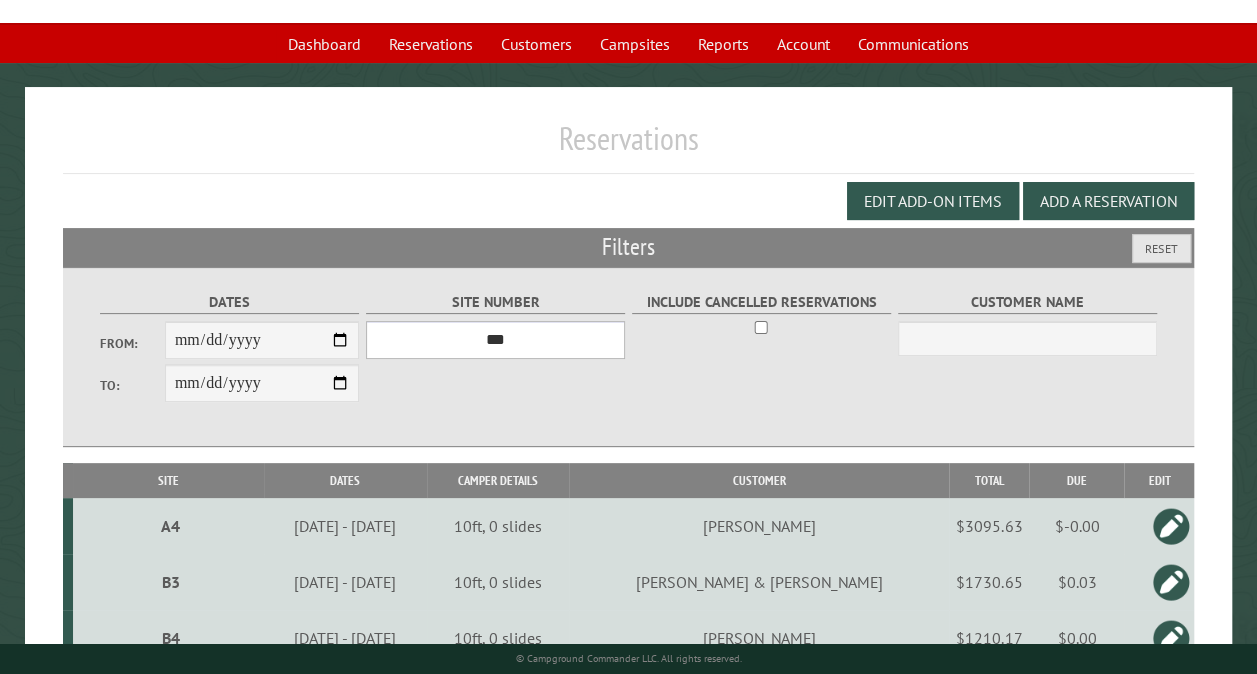 scroll, scrollTop: 701, scrollLeft: 0, axis: vertical 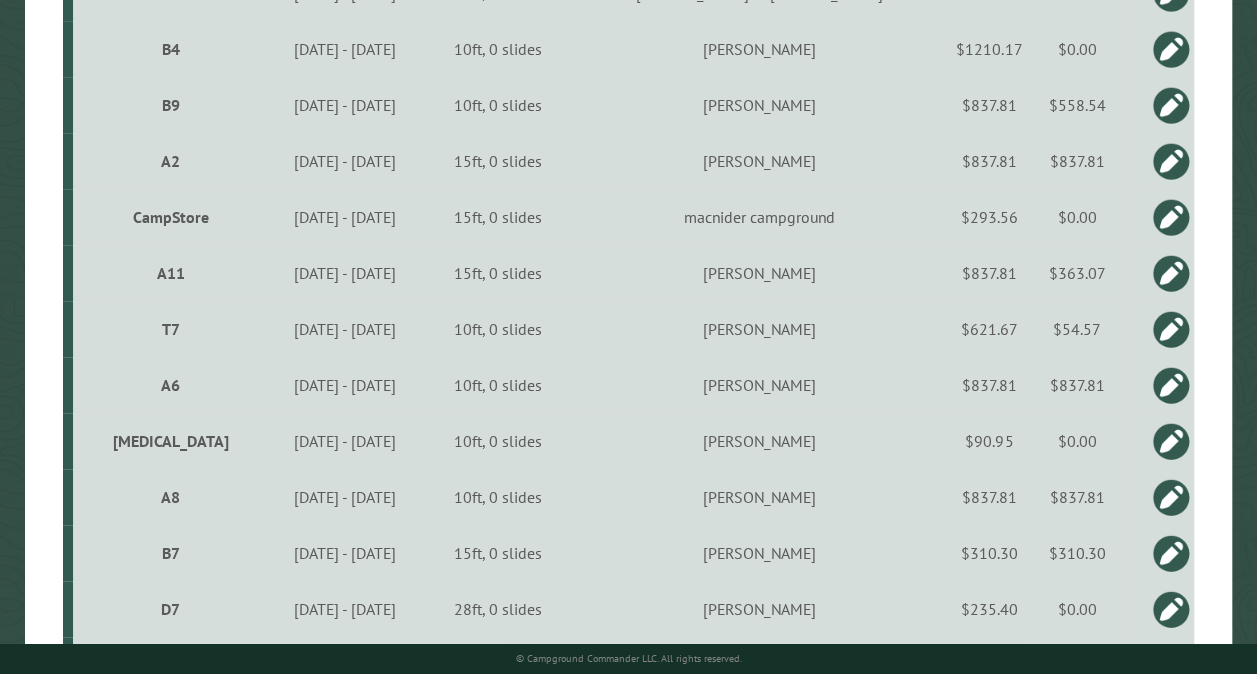 click on "CampStore" at bounding box center [171, 217] 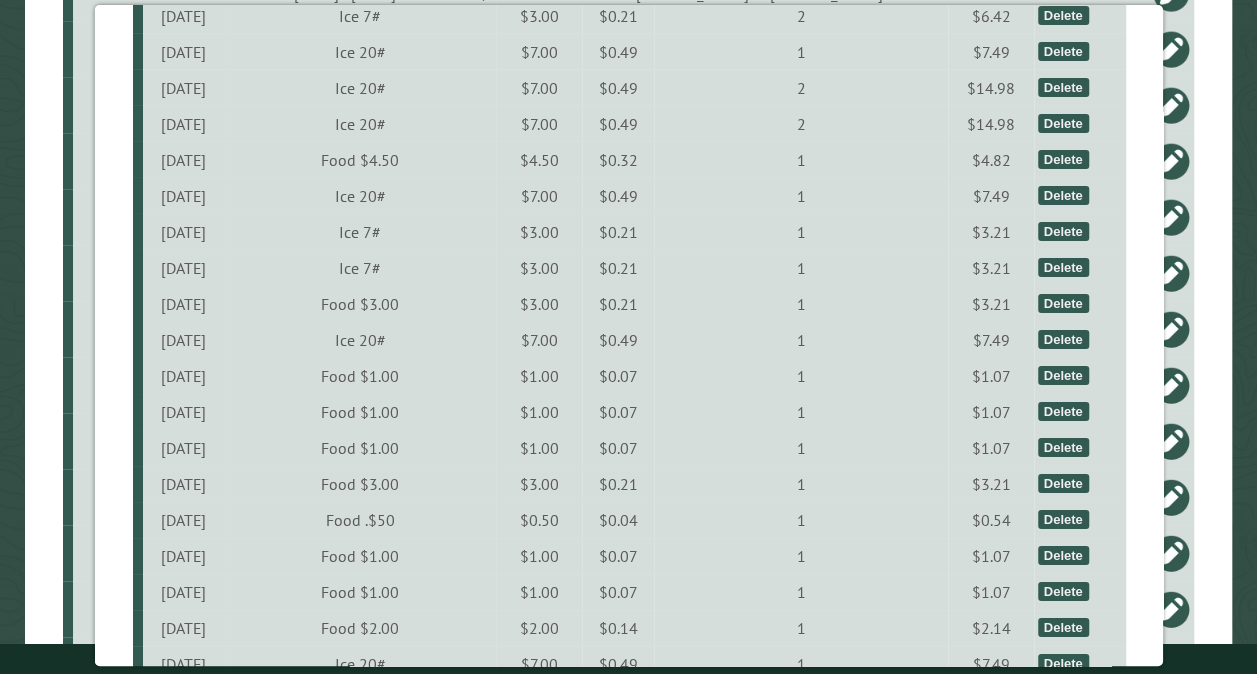 scroll, scrollTop: 4027, scrollLeft: 0, axis: vertical 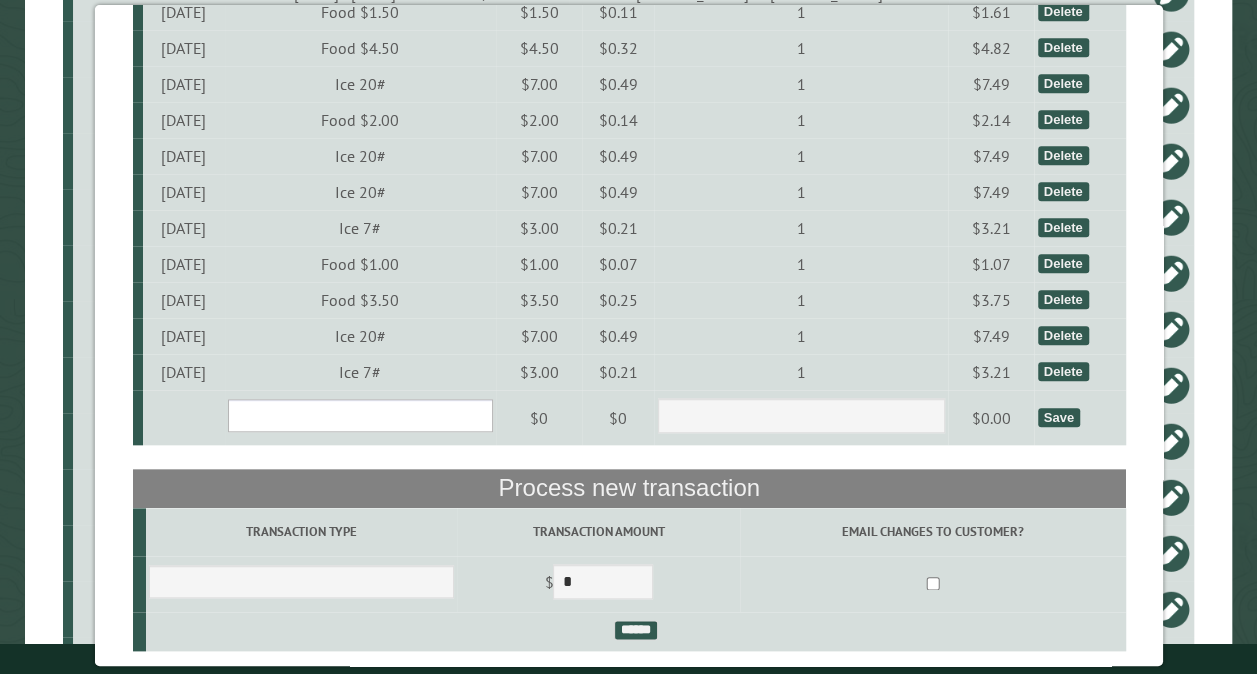 click on "**********" at bounding box center [359, 415] 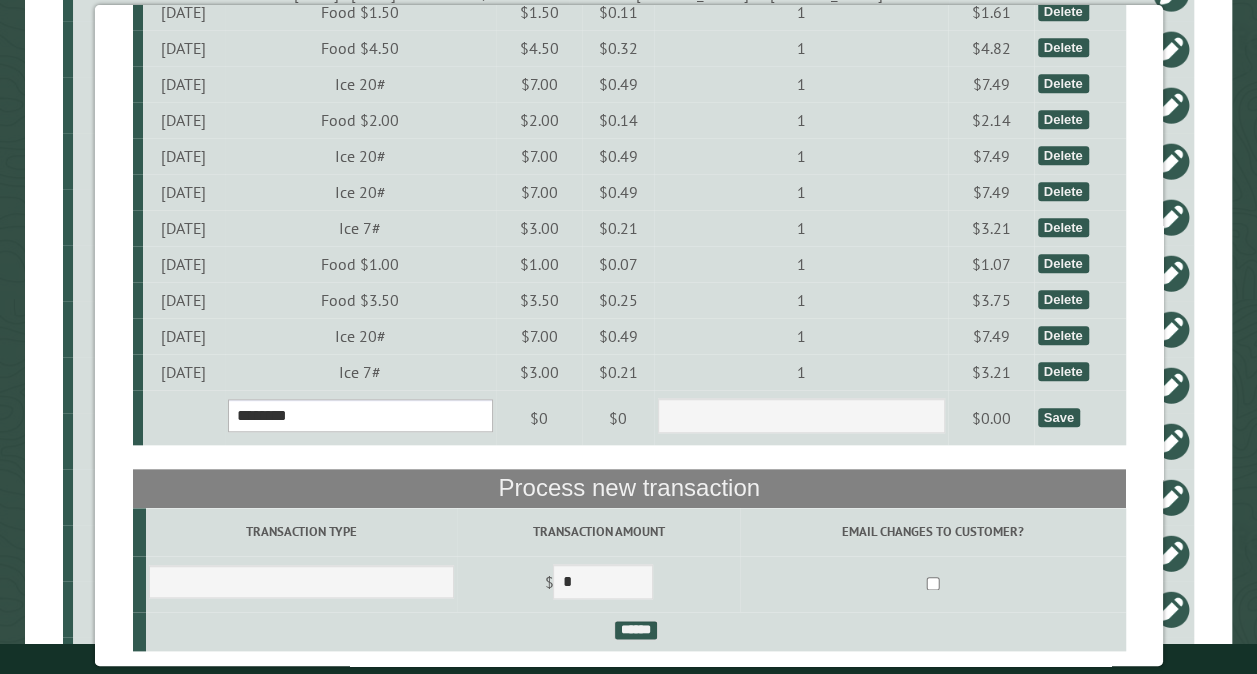 click on "**********" at bounding box center [359, 415] 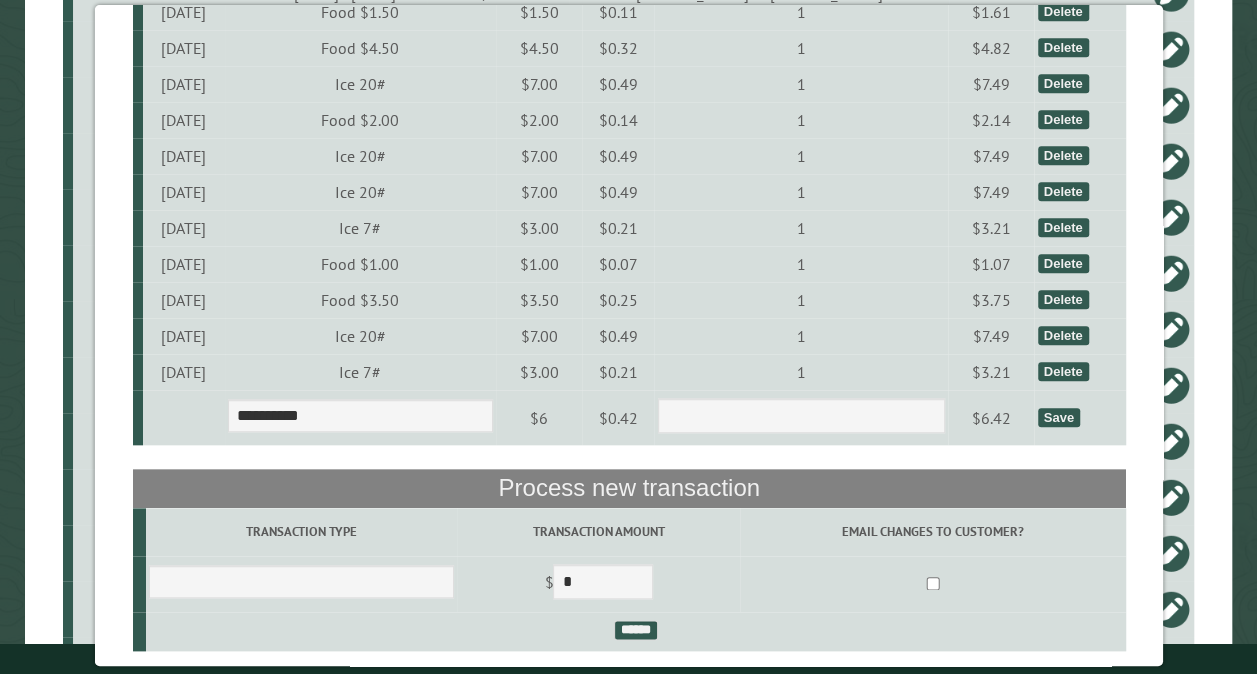 click on "Save" at bounding box center (1058, 417) 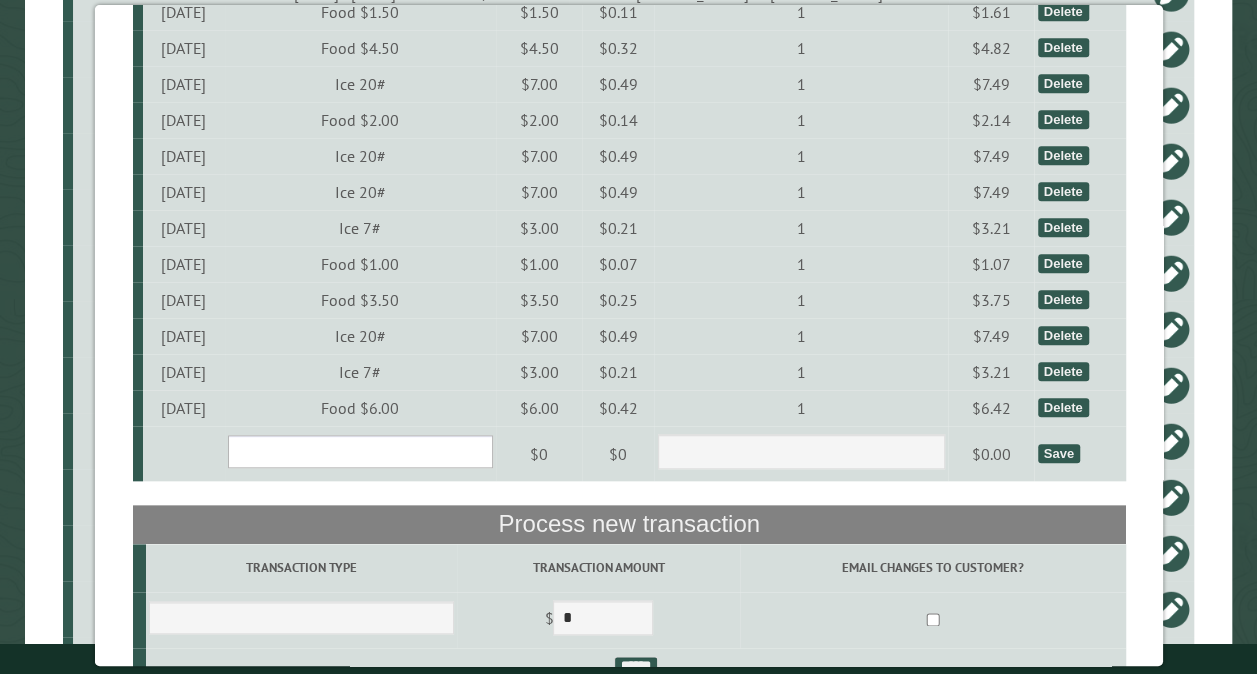 click on "**********" at bounding box center [359, 451] 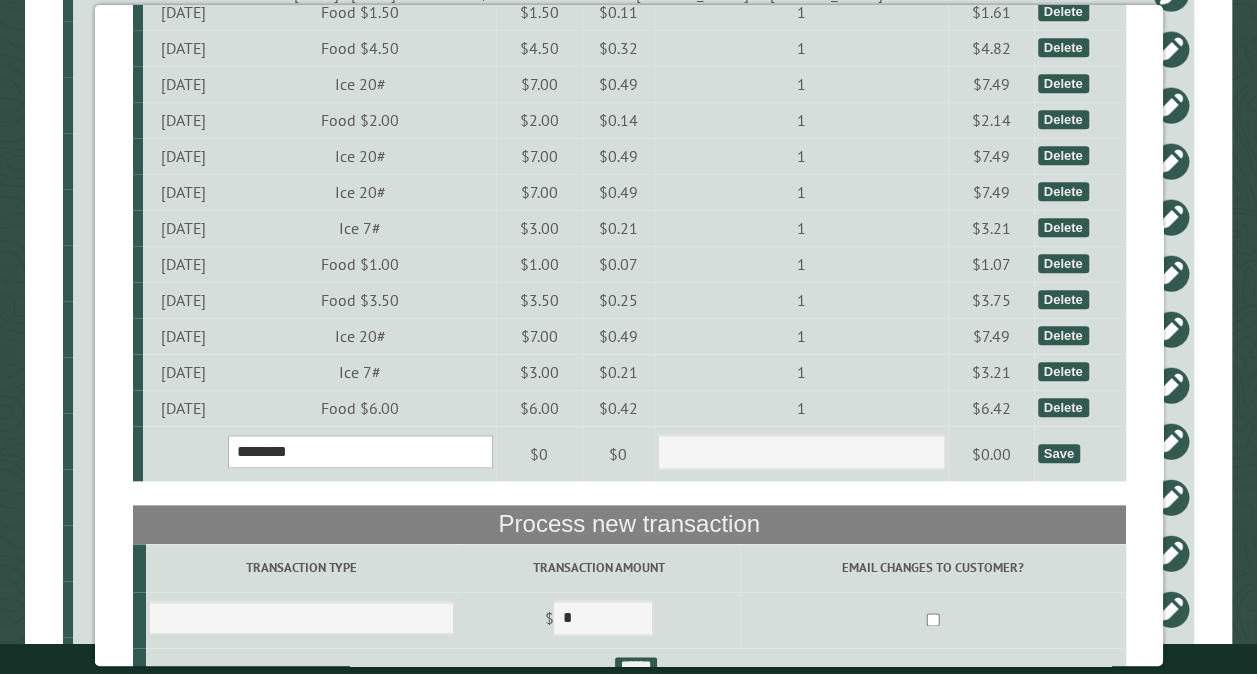 click on "**********" at bounding box center (359, 451) 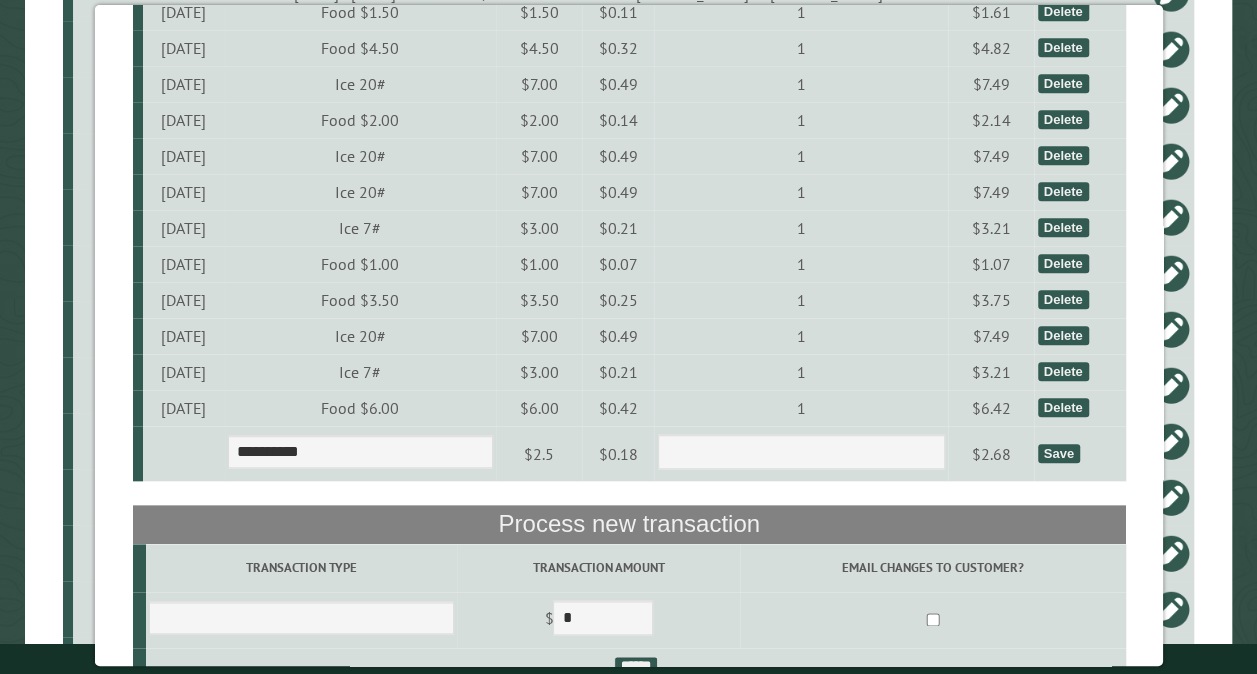 click on "Save" at bounding box center (1058, 453) 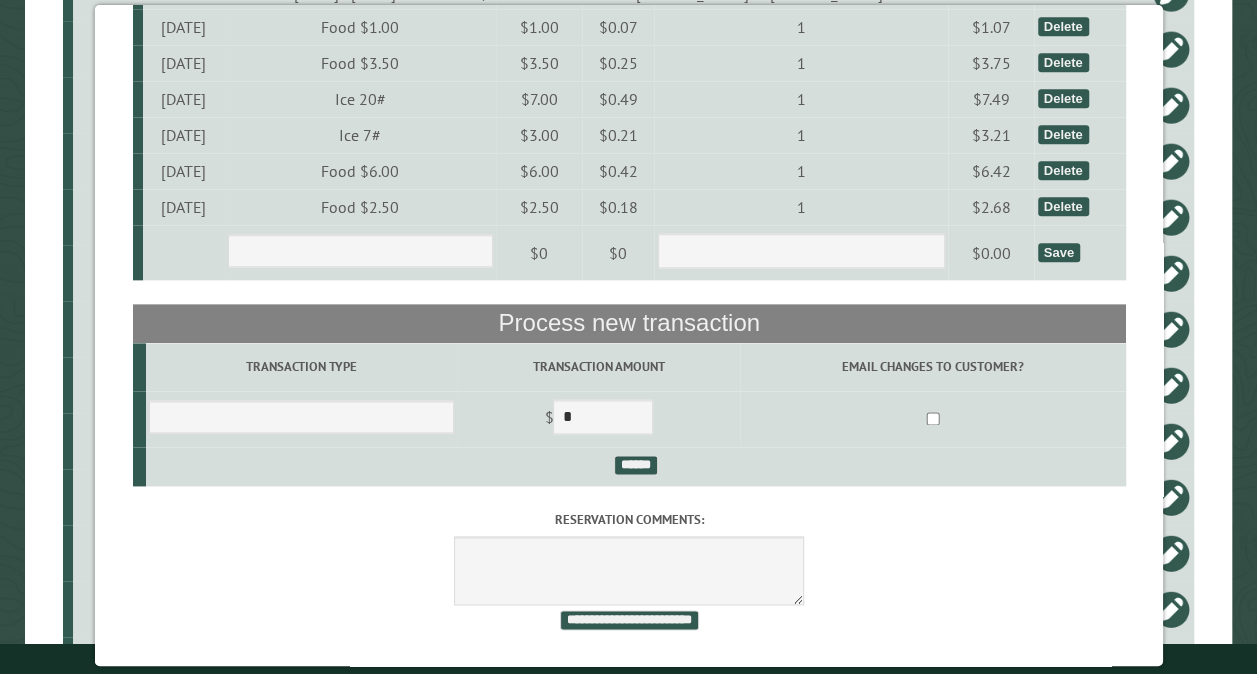 scroll, scrollTop: 4845, scrollLeft: 0, axis: vertical 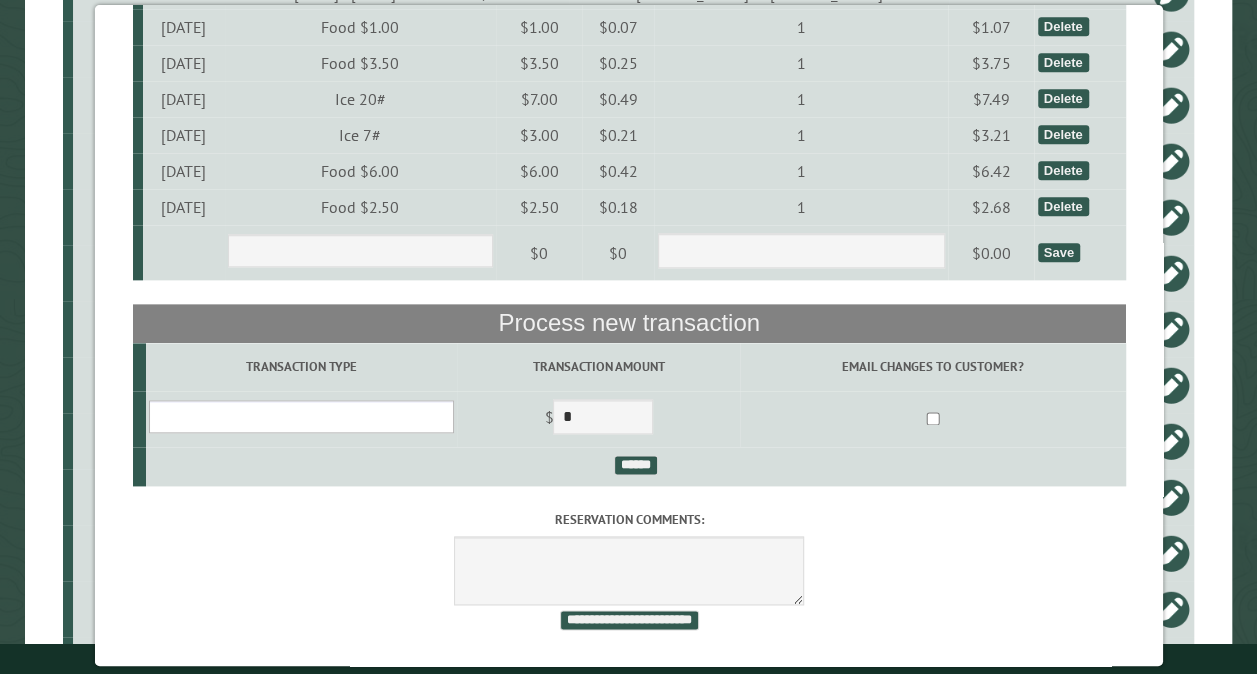 click on "**********" at bounding box center [300, 416] 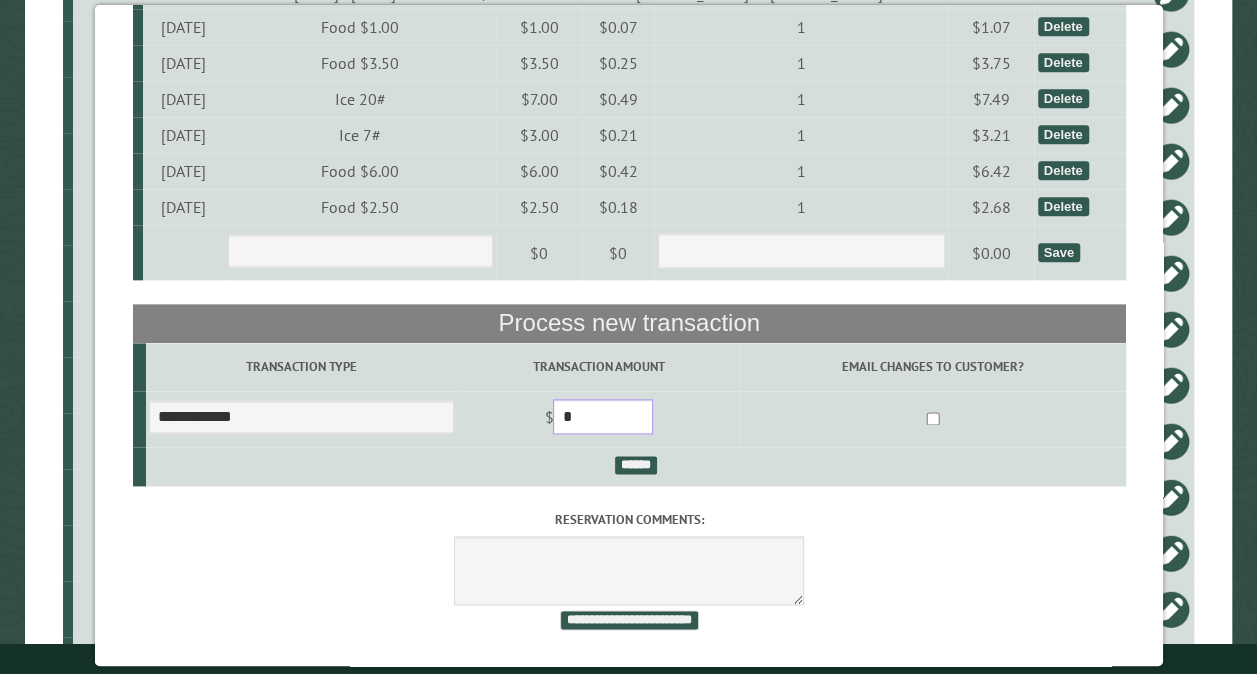 click on "*" at bounding box center [603, 416] 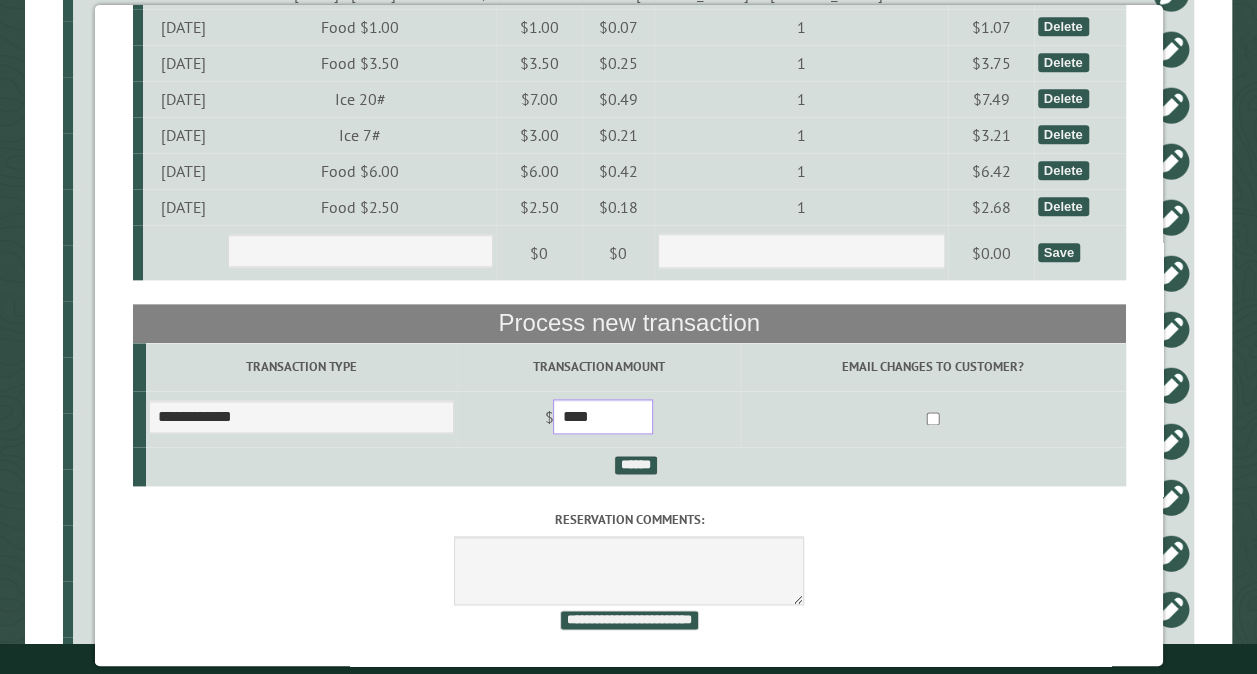 type on "****" 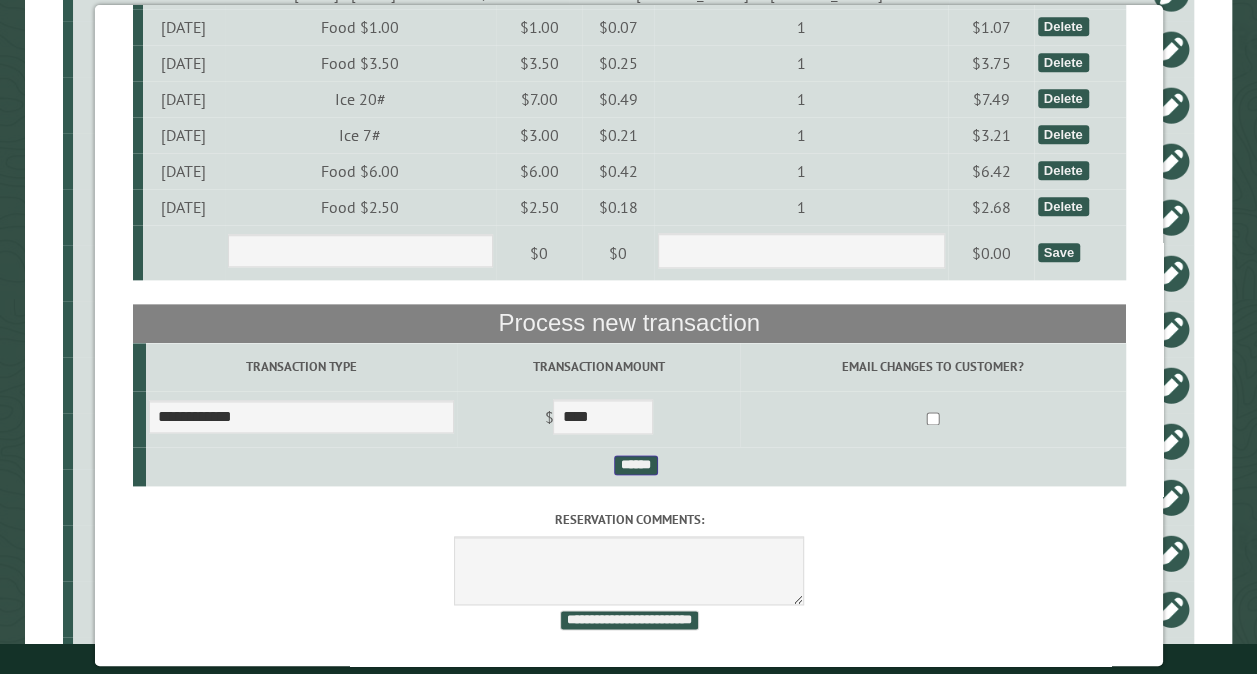 click on "******" at bounding box center (635, 465) 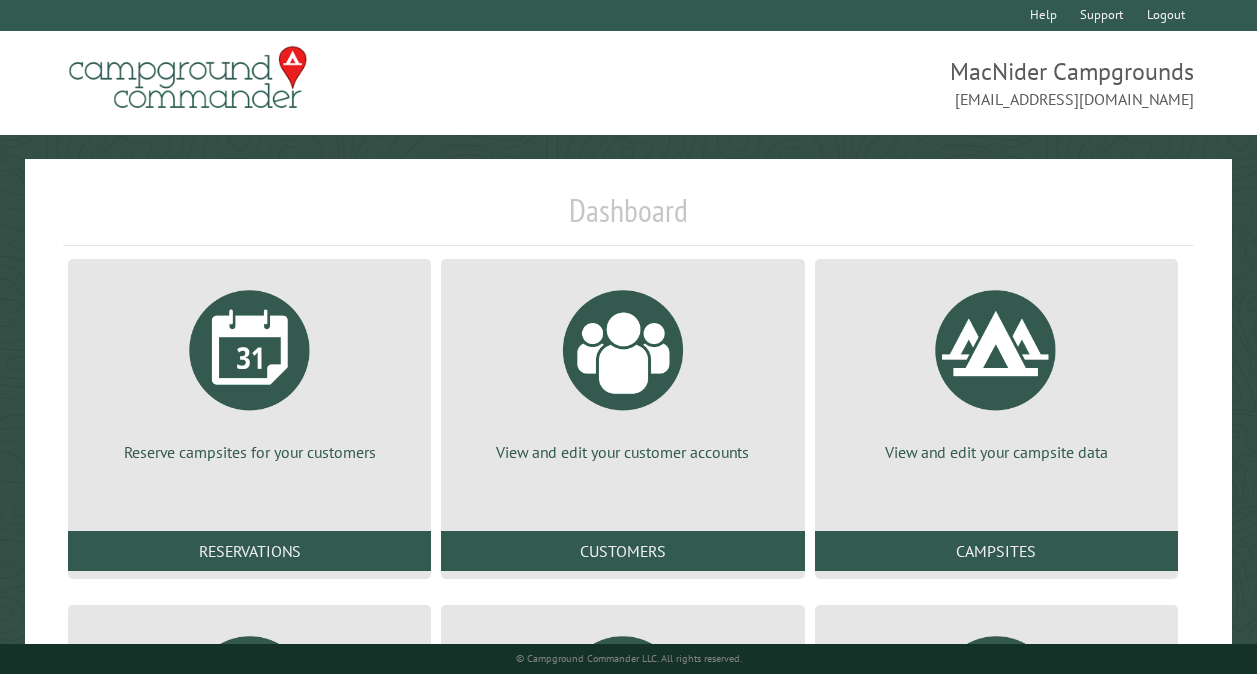 scroll, scrollTop: 0, scrollLeft: 0, axis: both 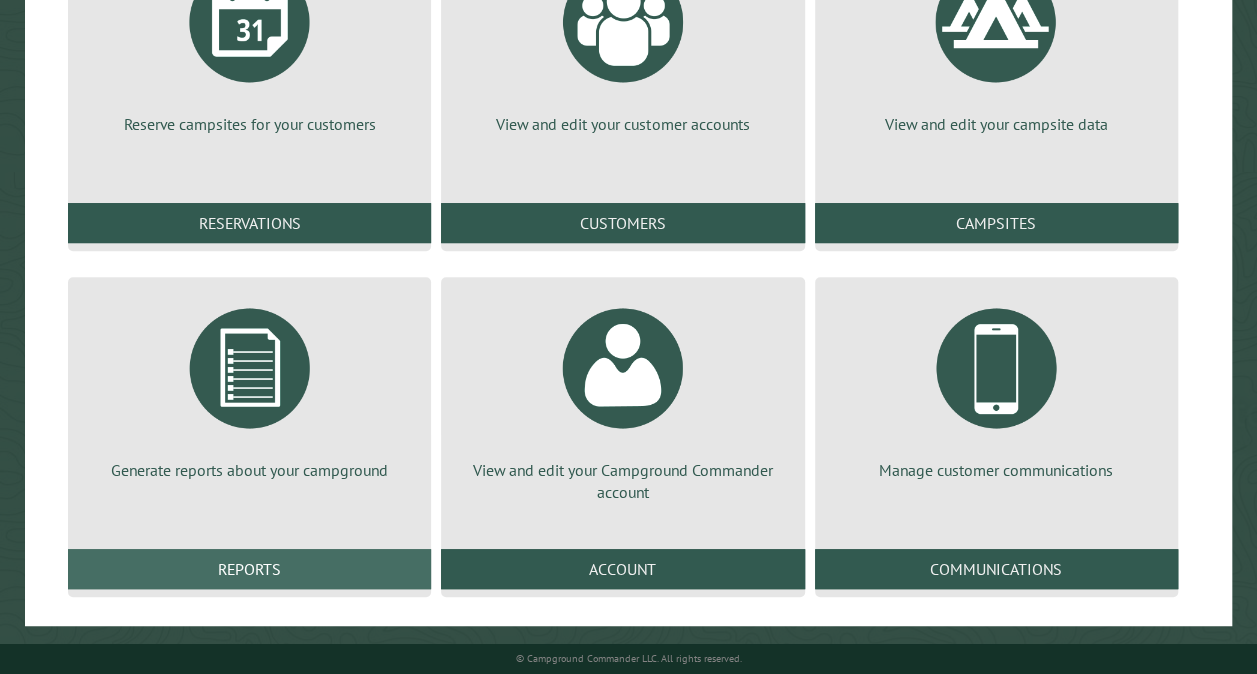 click on "Reports" at bounding box center (249, 569) 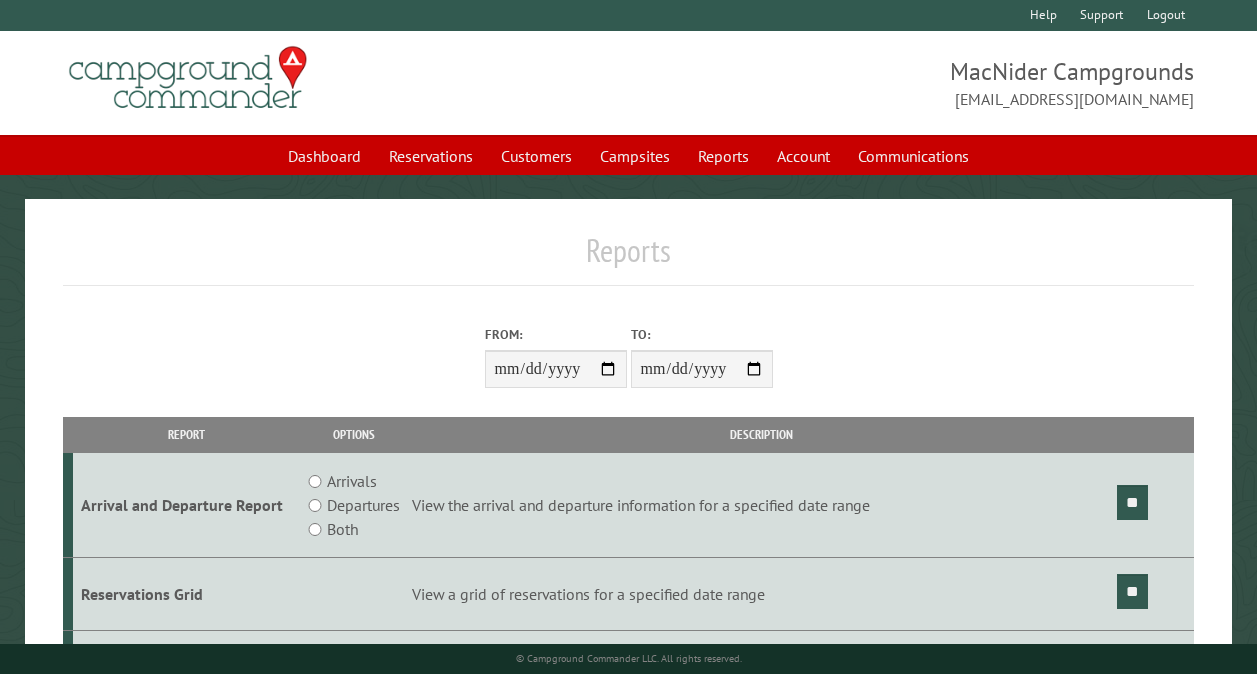 scroll, scrollTop: 0, scrollLeft: 0, axis: both 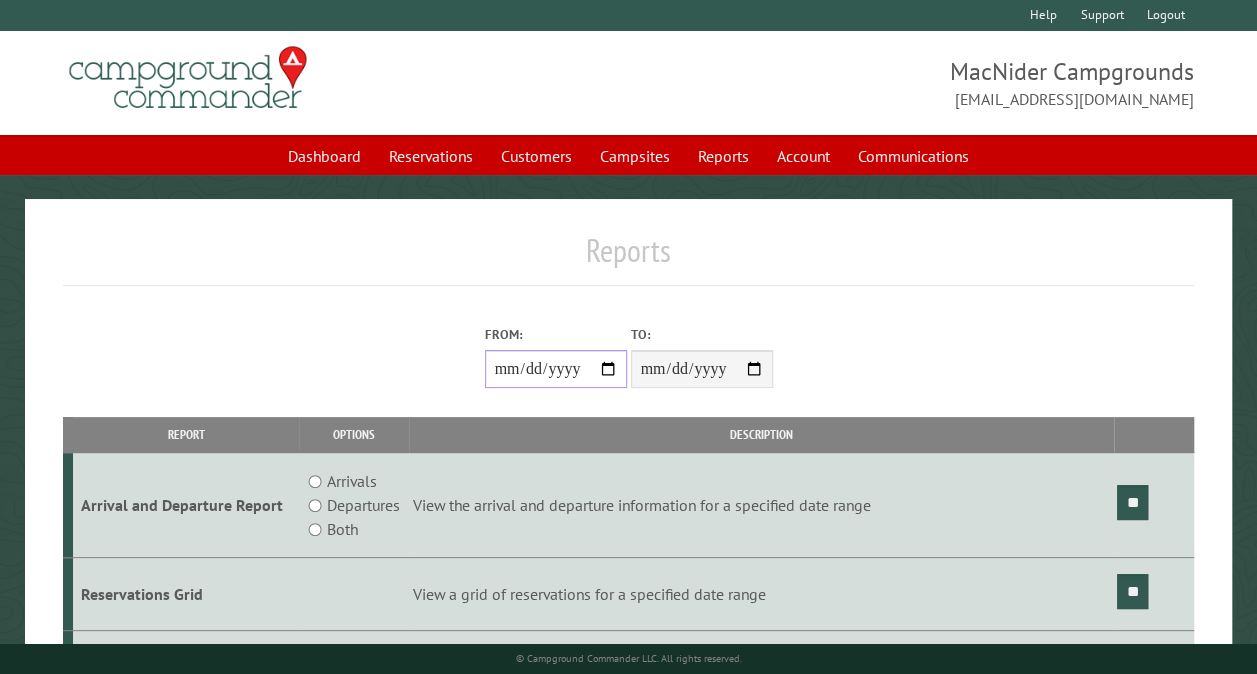 click on "From:" at bounding box center (556, 369) 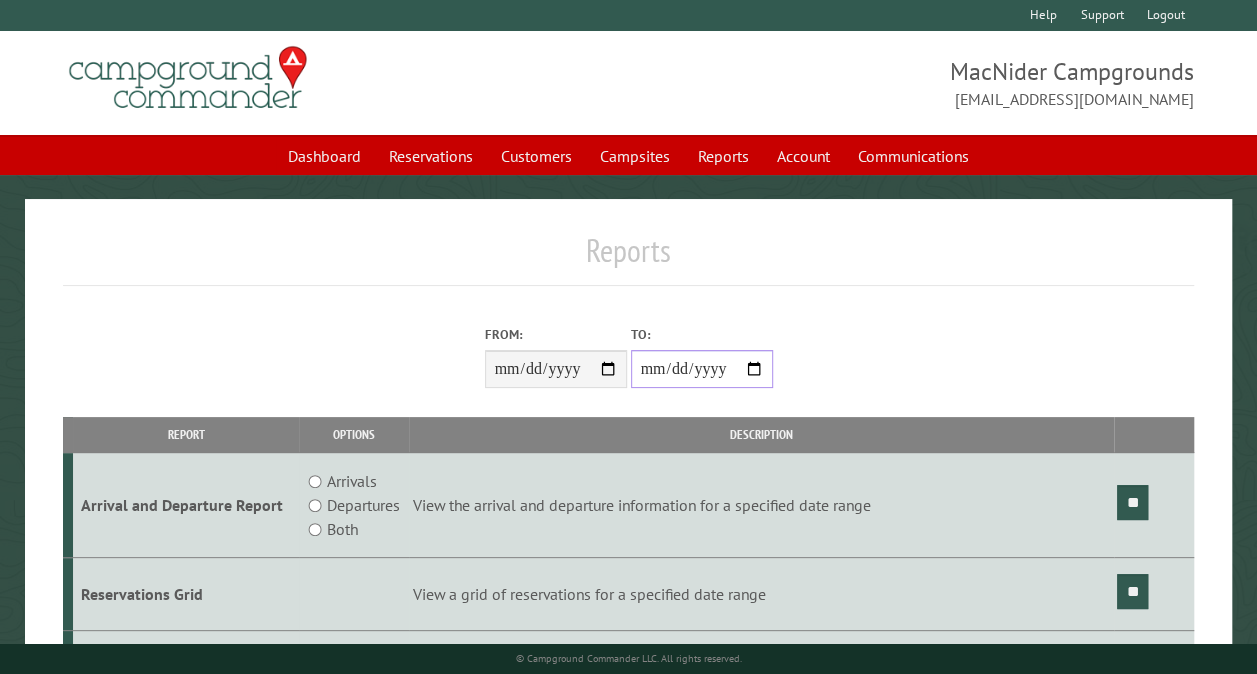 click on "**********" at bounding box center [702, 369] 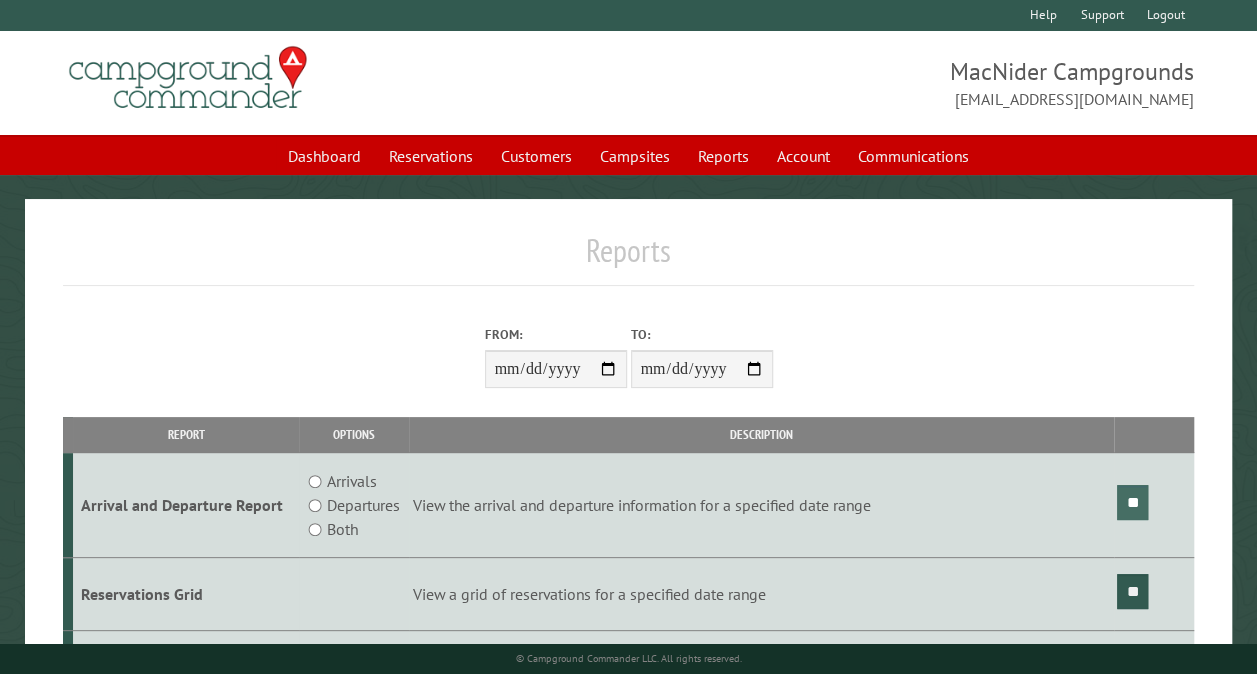 click on "**" at bounding box center [1132, 502] 